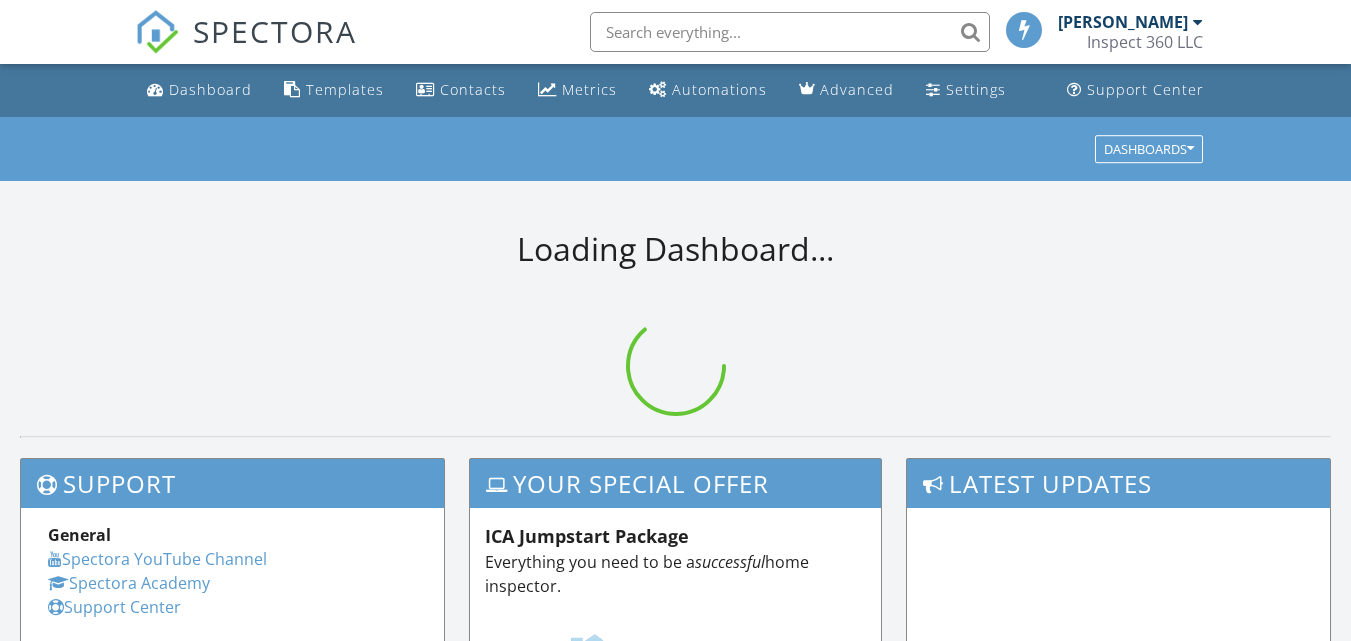 scroll, scrollTop: 100, scrollLeft: 0, axis: vertical 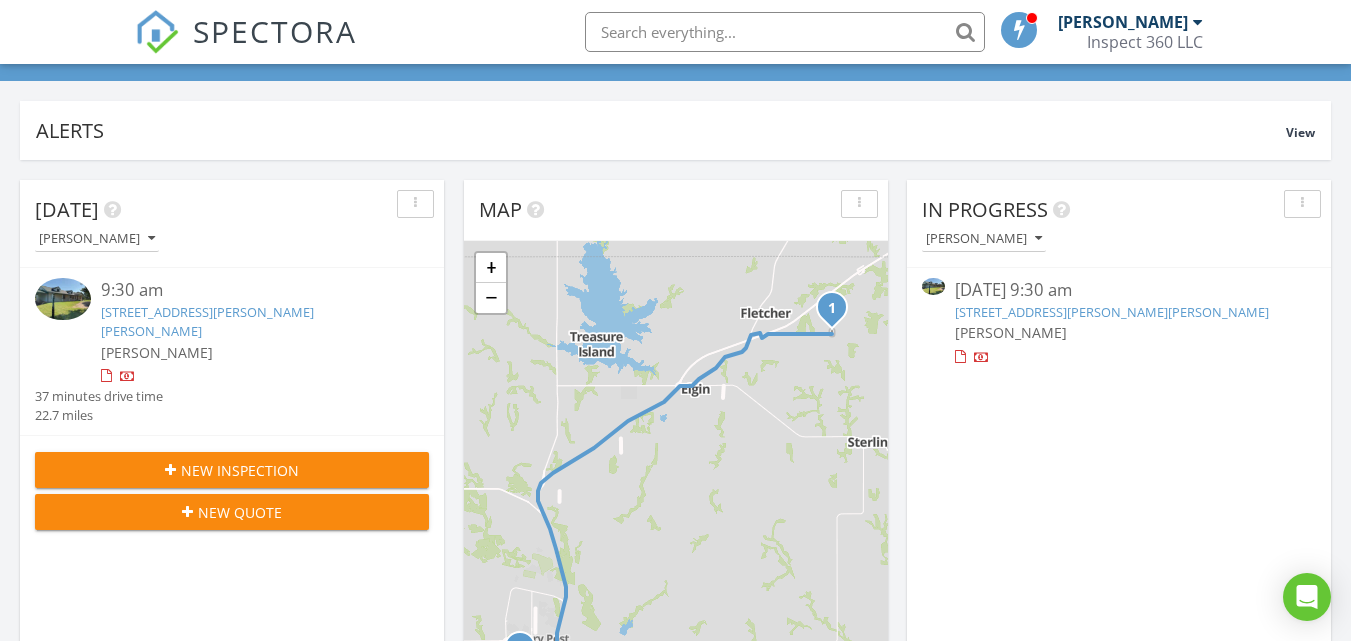 click on "[DATE]
[PERSON_NAME]
9:30 am
[STREET_ADDRESS][PERSON_NAME][PERSON_NAME]
[PERSON_NAME]
37 minutes drive time   22.7 miles       New Inspection     New Quote         Map               1 + − [PERSON_NAME][GEOGRAPHIC_DATA][PERSON_NAME] 36.5 km, 37 min Head north on [GEOGRAPHIC_DATA] 200 m Turn right onto [GEOGRAPHIC_DATA] 2 km Take the ramp 500 m Merge right onto [PERSON_NAME], Junior Highway (I 44) 3.5 km Continue onto [GEOGRAPHIC_DATA] (I 44) 7 km Continue towards I 44 East: [GEOGRAPHIC_DATA] 10 km Take exit 53 towards US 277: [PERSON_NAME] 400 m Turn right towards [GEOGRAPHIC_DATA] 6 km Turn right 600 m Turn right onto West Drive 350 m Turn left onto [PERSON_NAME][GEOGRAPHIC_DATA] 4.5 km You have arrived at your destination, on the left 0 m Leaflet  |  © MapTiler   © OpenStreetMap contributors     In Progress
[PERSON_NAME]
[DATE] 9:30 am   [STREET_ADDRESS][PERSON_NAME][PERSON_NAME]" at bounding box center (675, 1070) 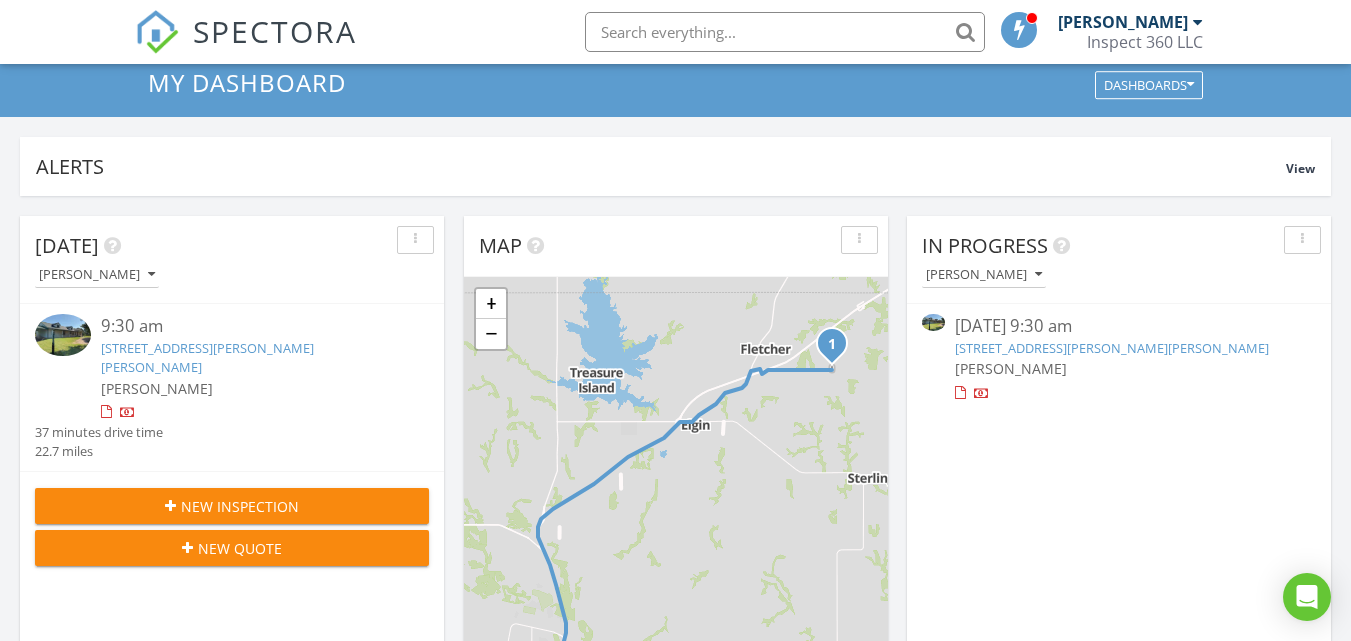scroll, scrollTop: 100, scrollLeft: 0, axis: vertical 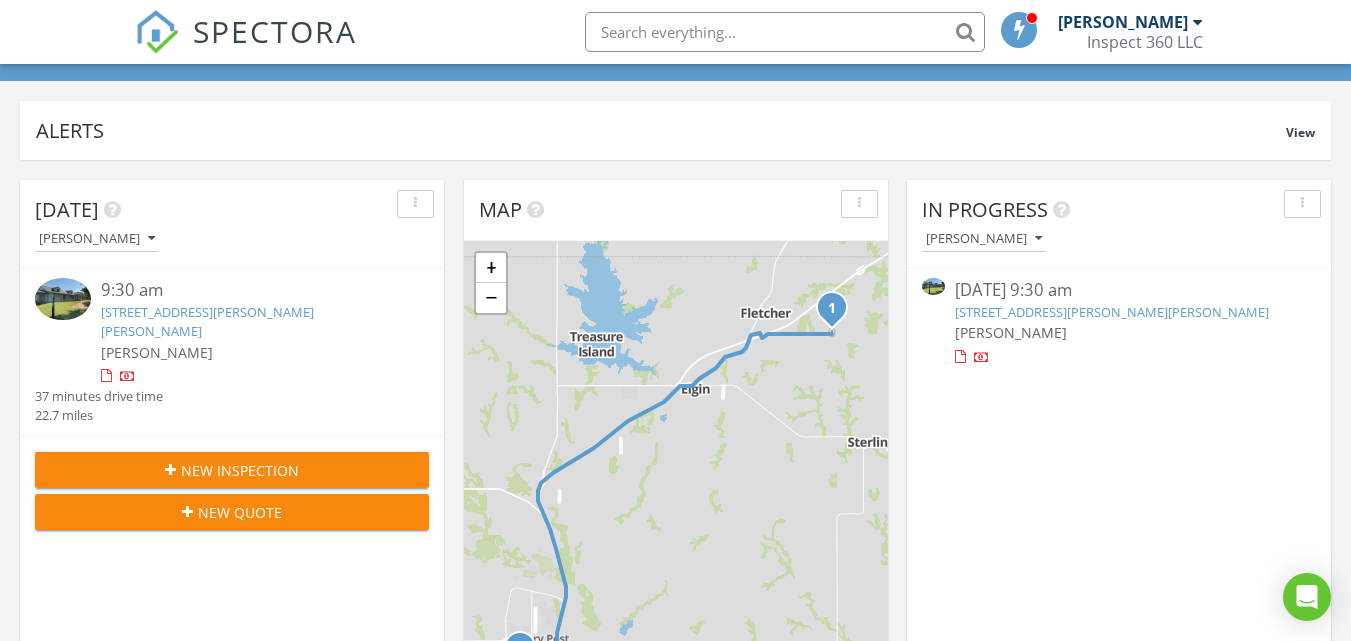 click on "[STREET_ADDRESS][PERSON_NAME][PERSON_NAME]" at bounding box center [1112, 312] 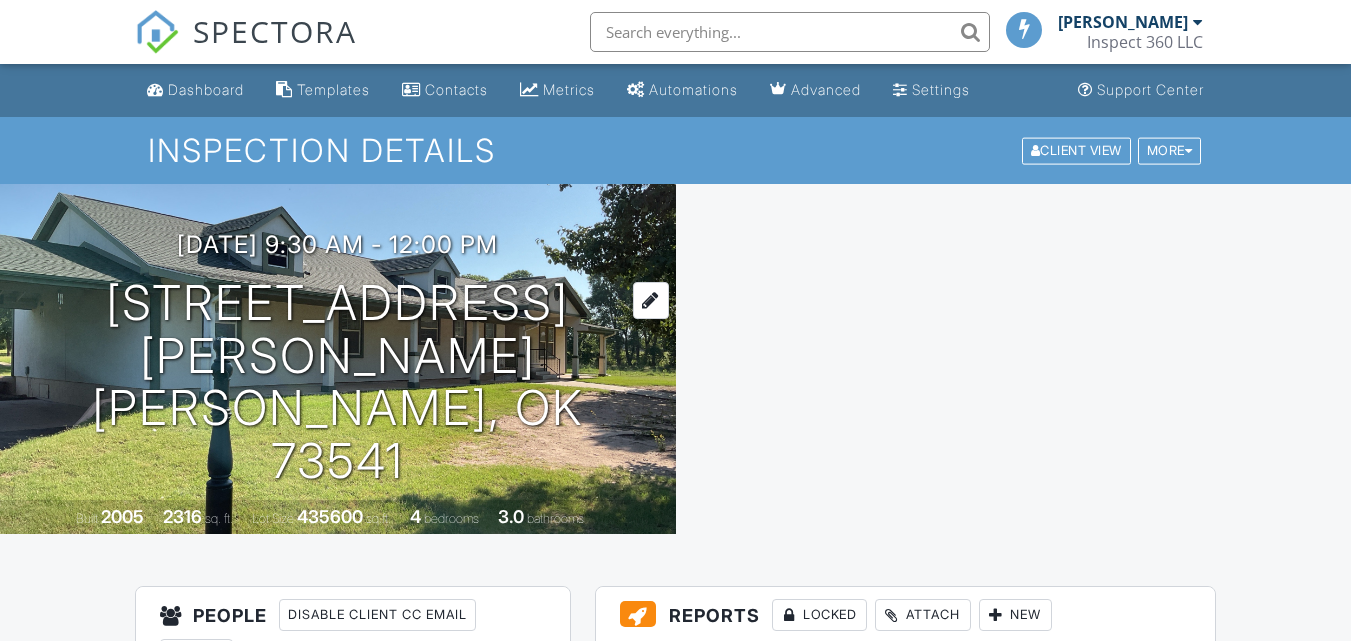 scroll, scrollTop: 0, scrollLeft: 0, axis: both 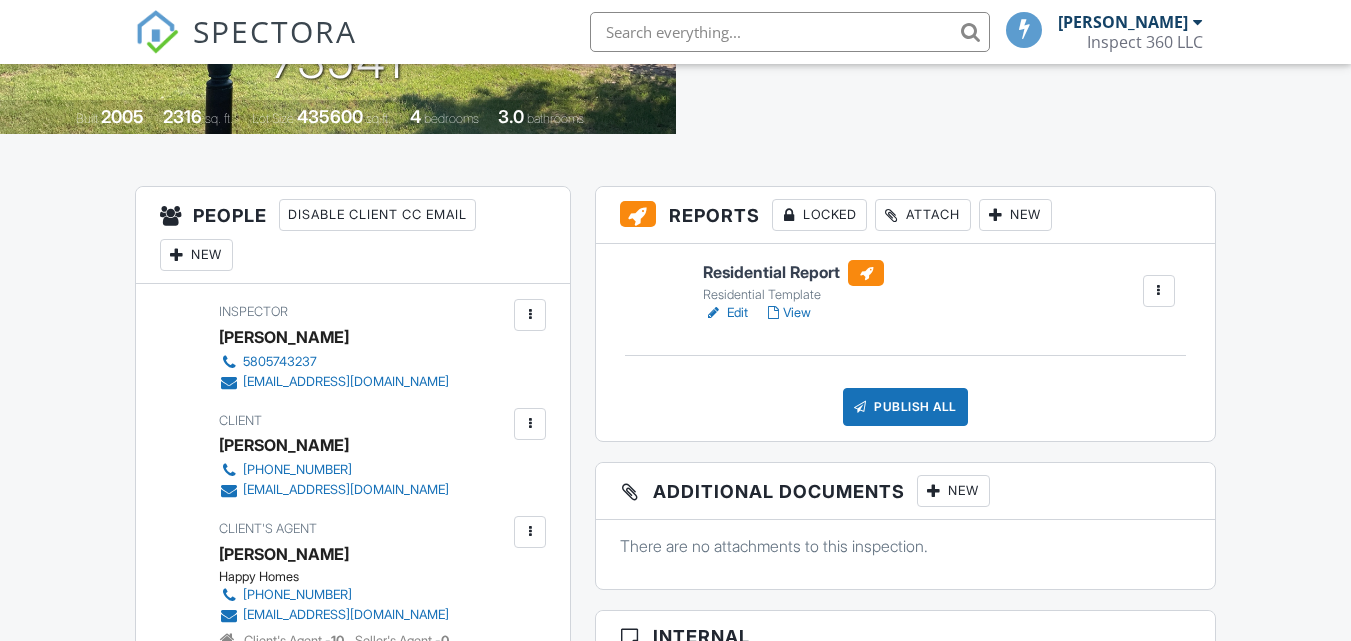click on "View" at bounding box center (789, 313) 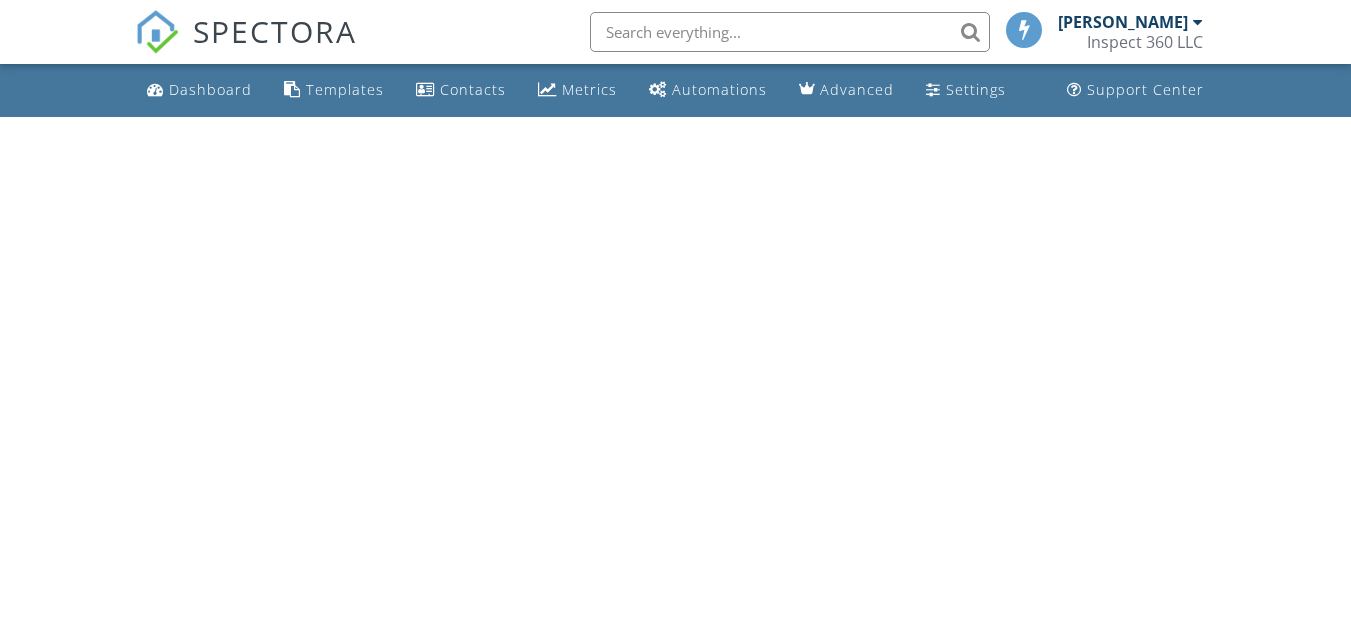 scroll, scrollTop: 0, scrollLeft: 0, axis: both 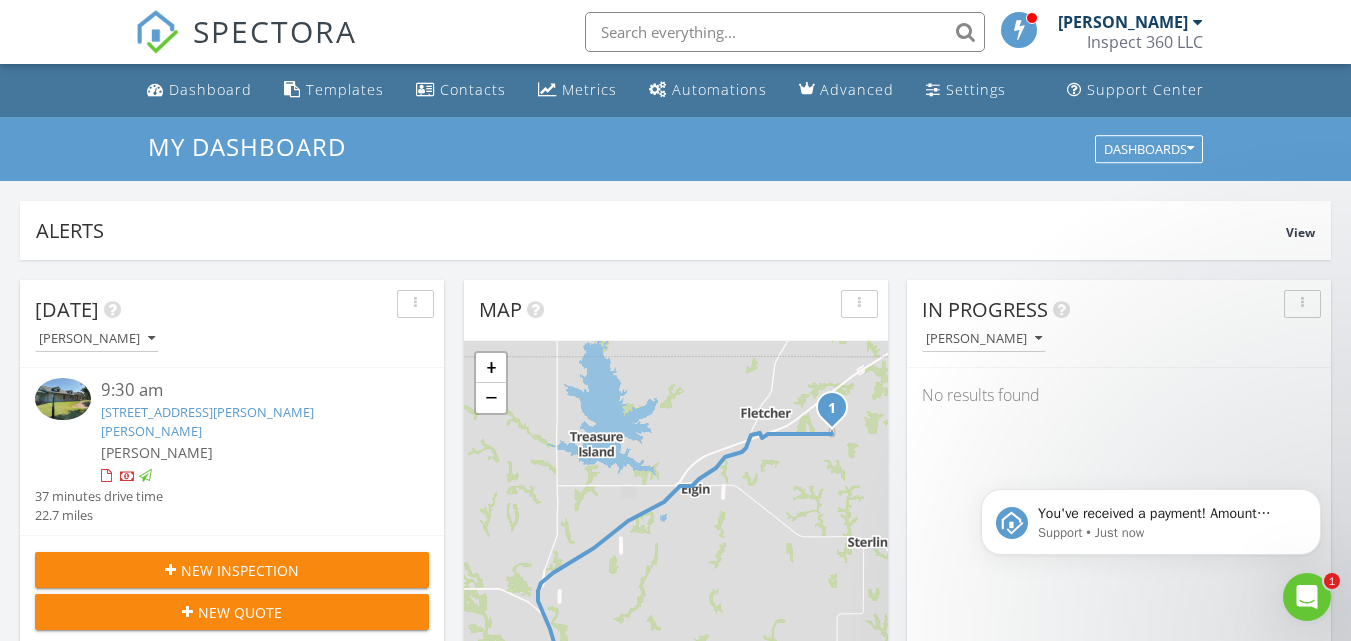 click 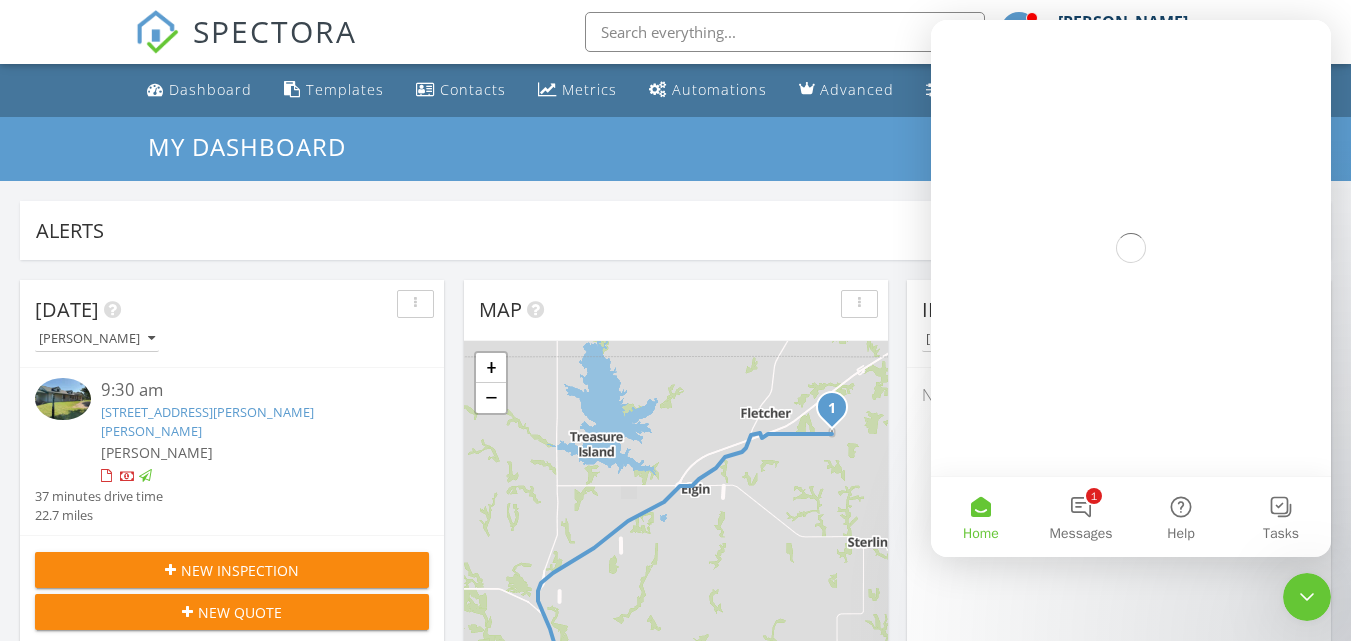 scroll, scrollTop: 0, scrollLeft: 0, axis: both 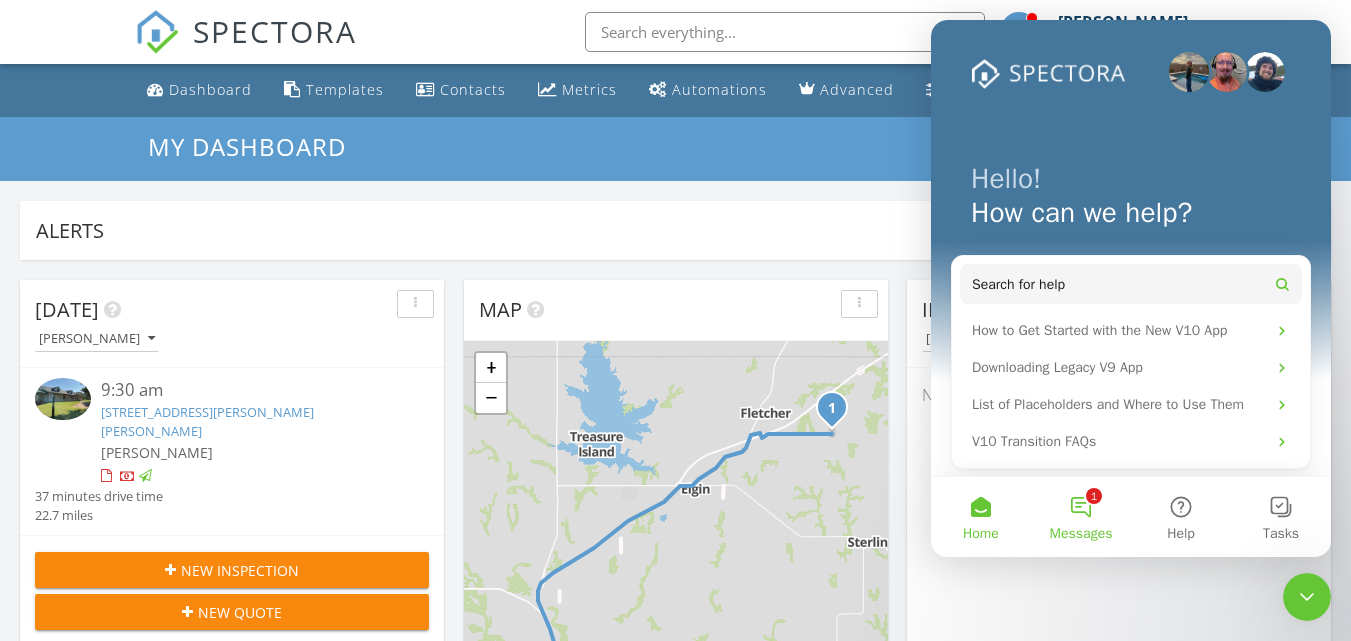 click on "1 Messages" at bounding box center (1081, 517) 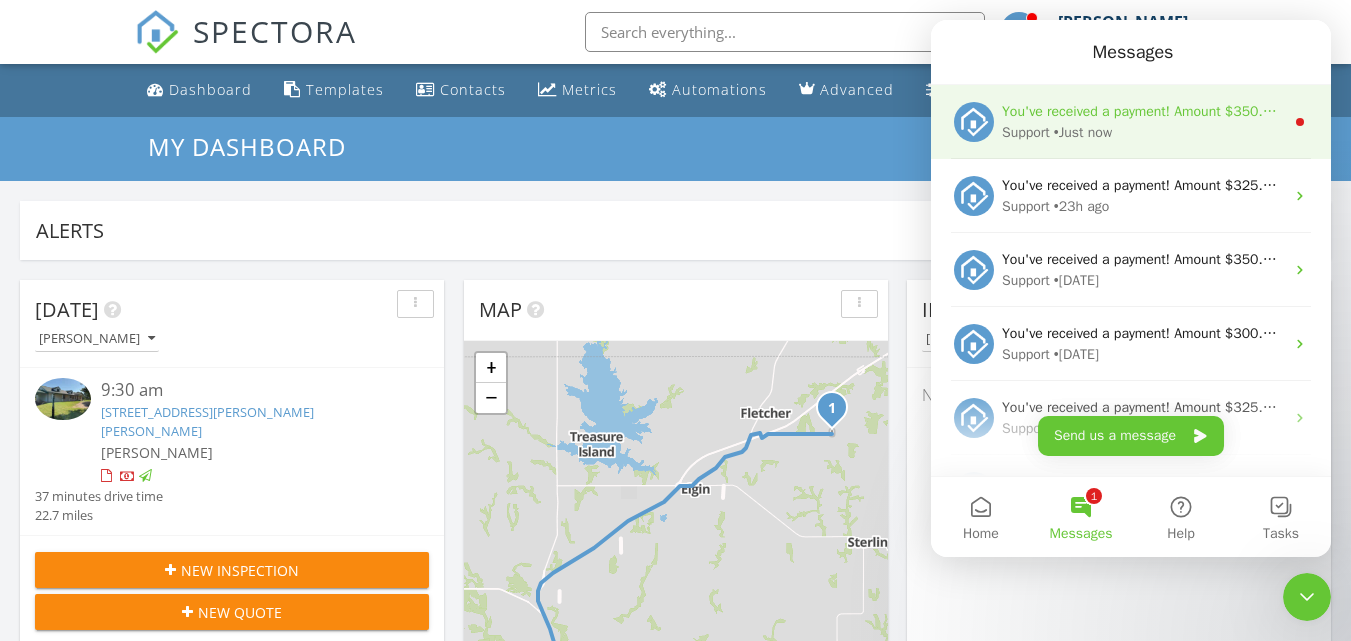 click on "Support •  Just now" at bounding box center (1143, 132) 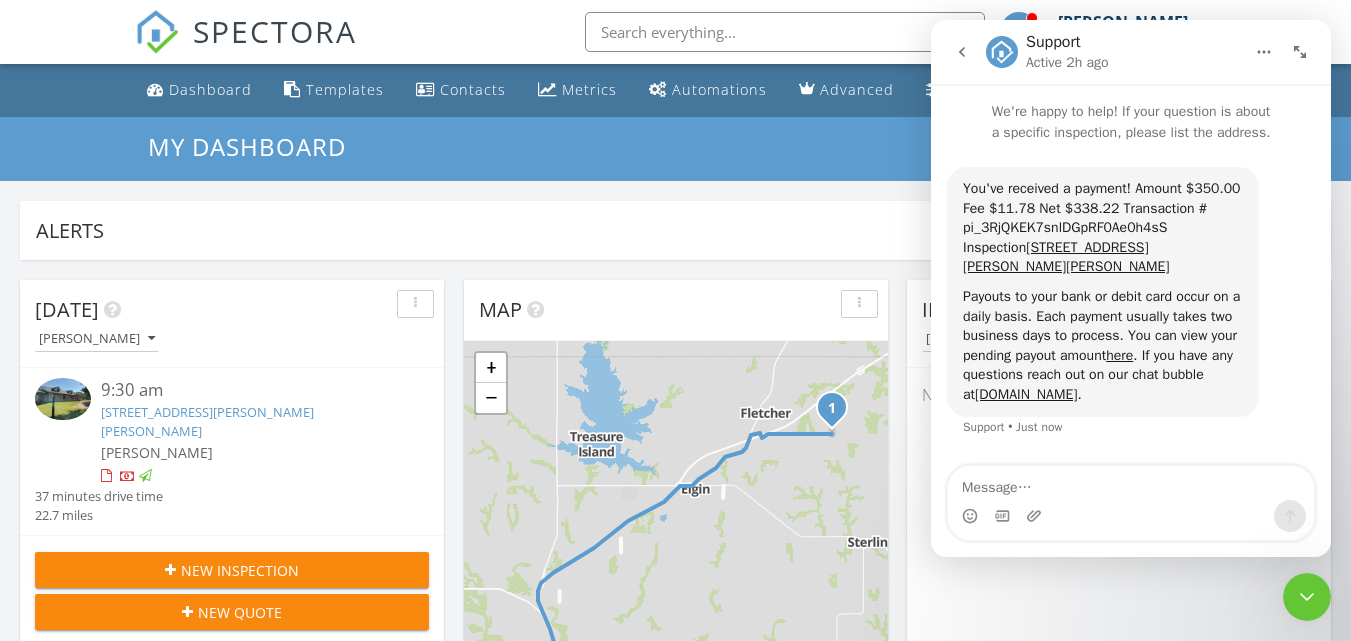 click 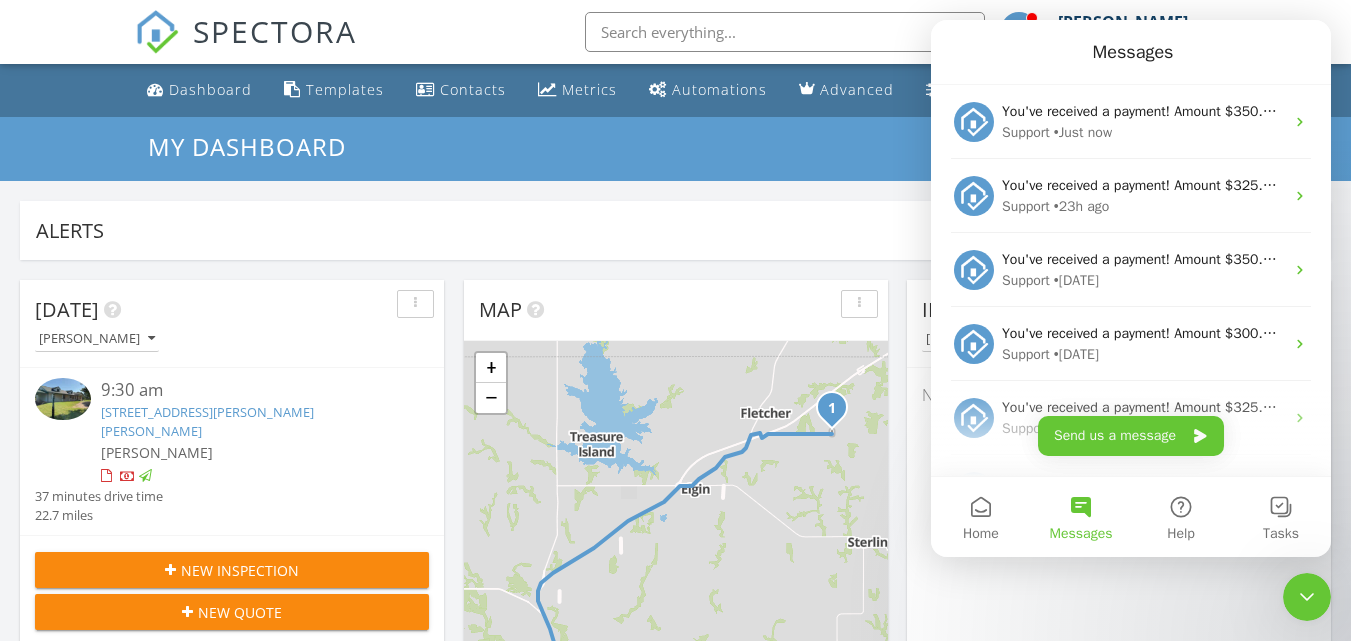 scroll, scrollTop: 0, scrollLeft: 0, axis: both 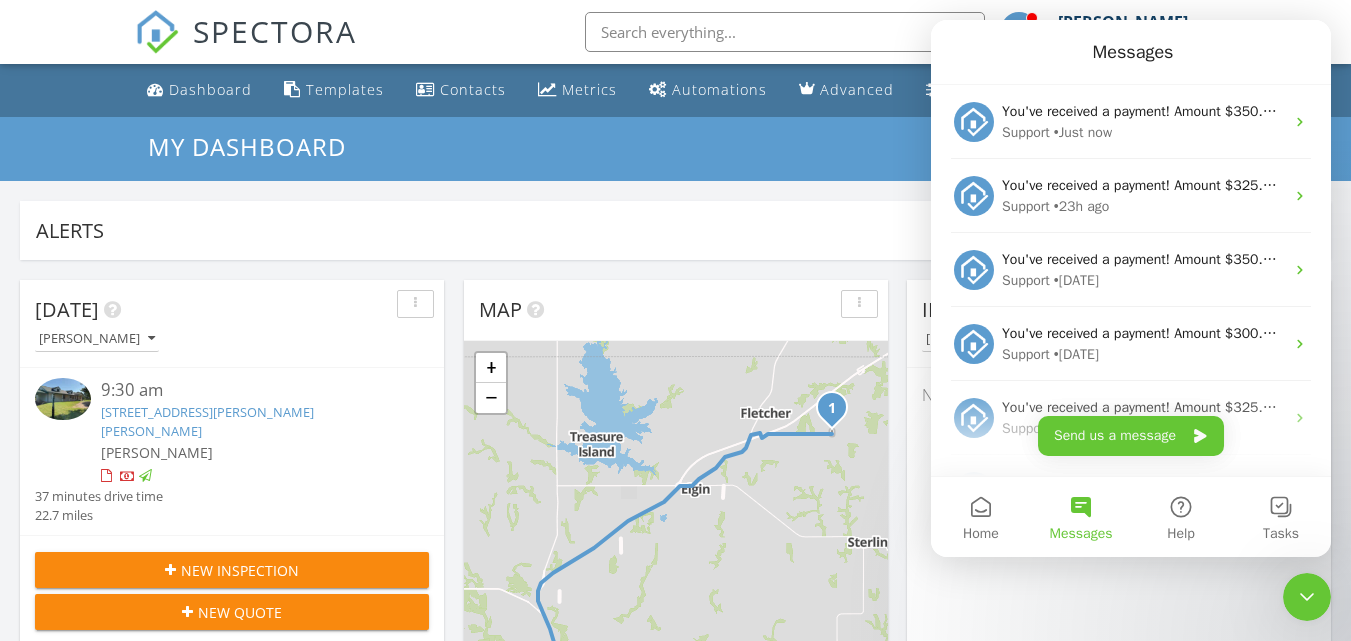 click at bounding box center (1307, 597) 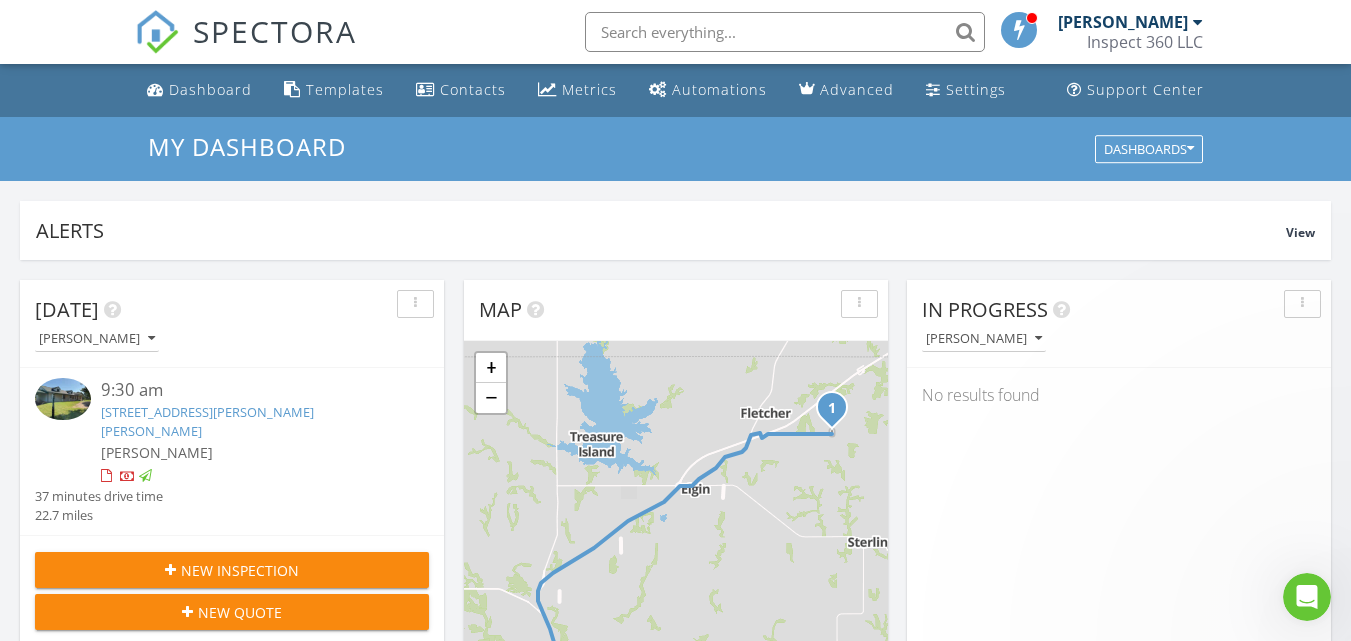 scroll, scrollTop: 0, scrollLeft: 0, axis: both 